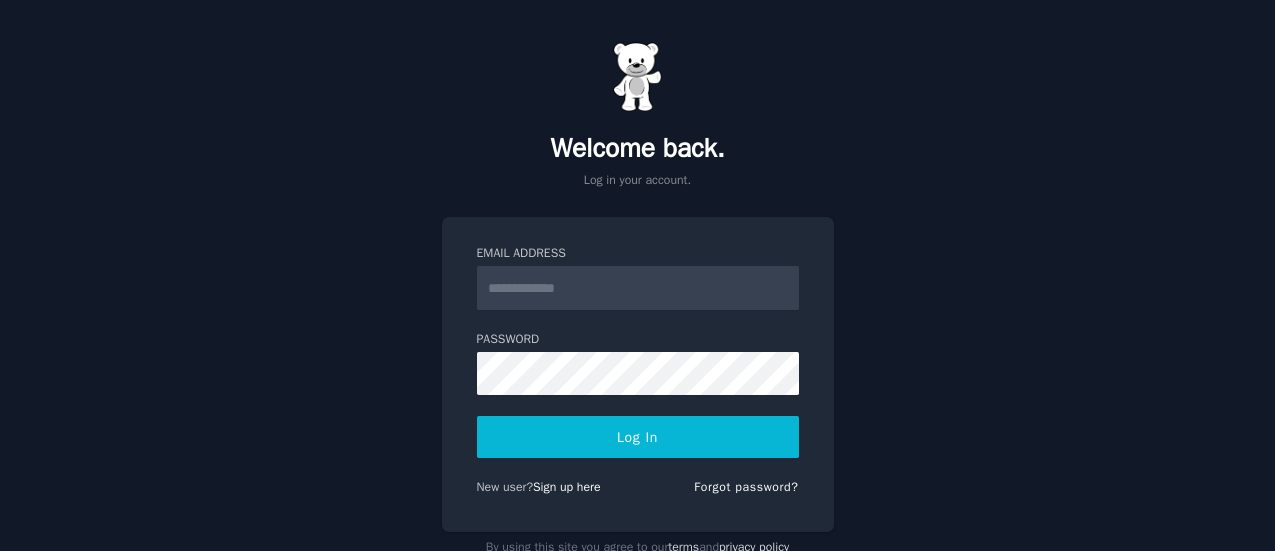 scroll, scrollTop: 0, scrollLeft: 0, axis: both 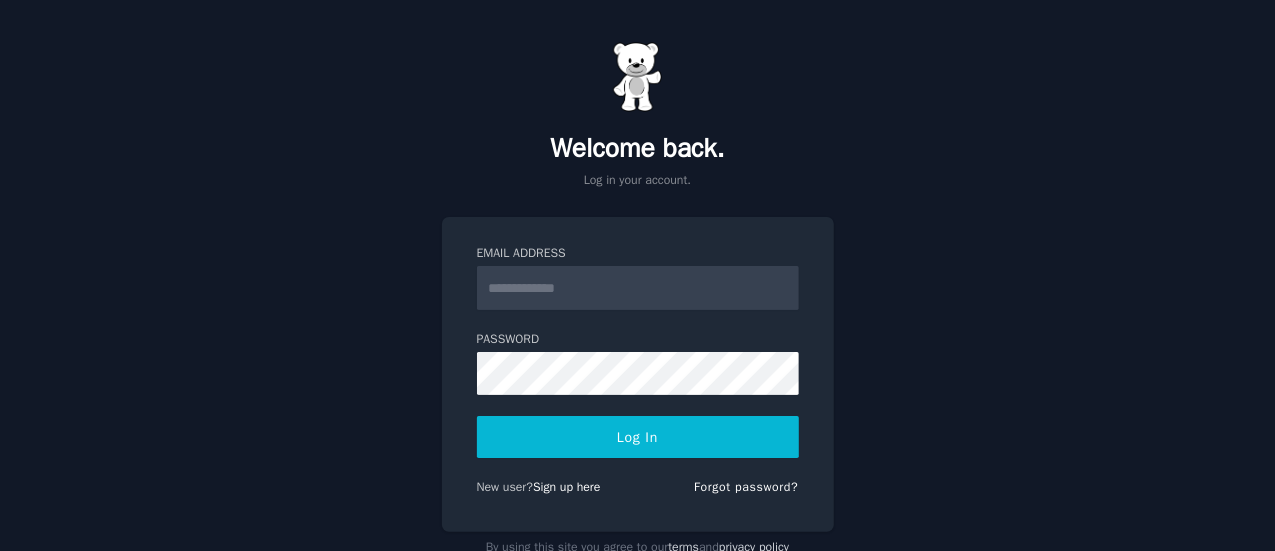 drag, startPoint x: 0, startPoint y: 0, endPoint x: 574, endPoint y: 273, distance: 635.6139 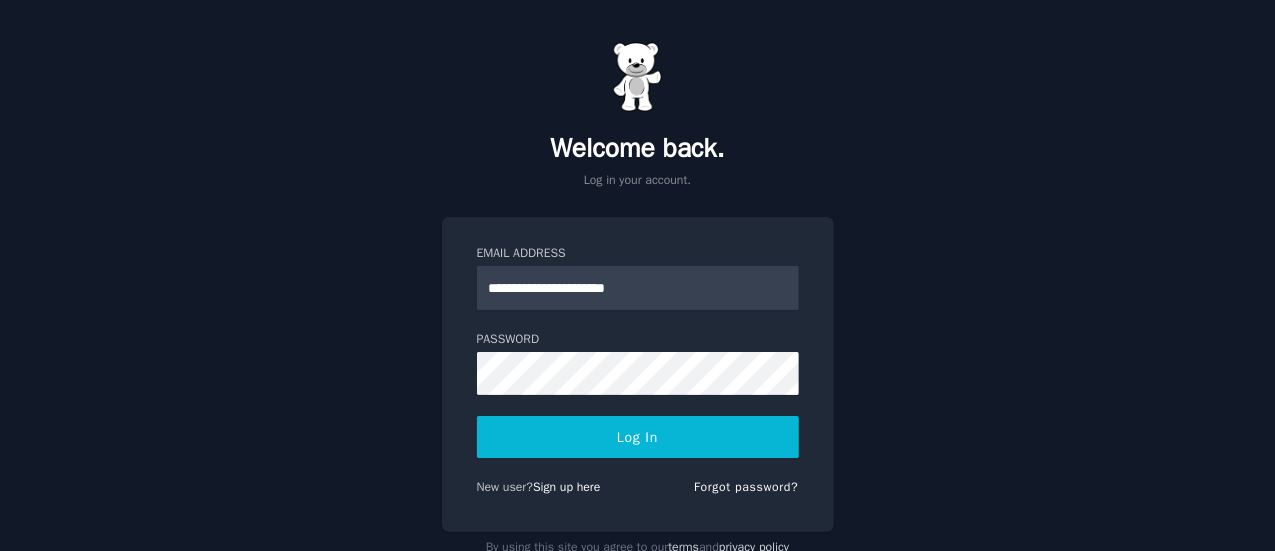 click on "Log In" at bounding box center (638, 437) 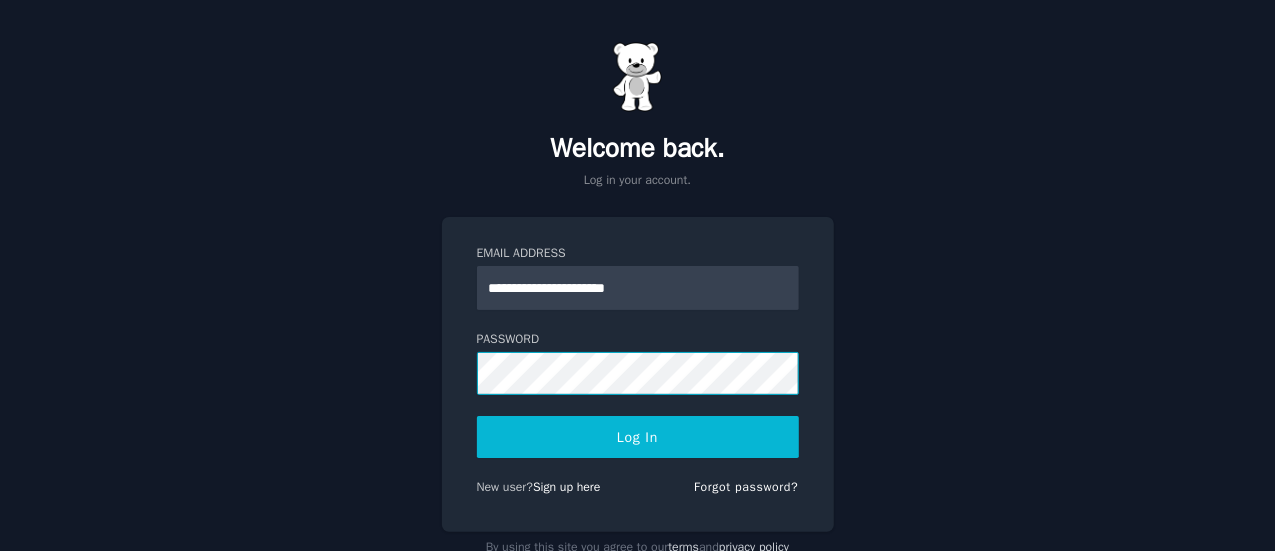 scroll, scrollTop: 53, scrollLeft: 0, axis: vertical 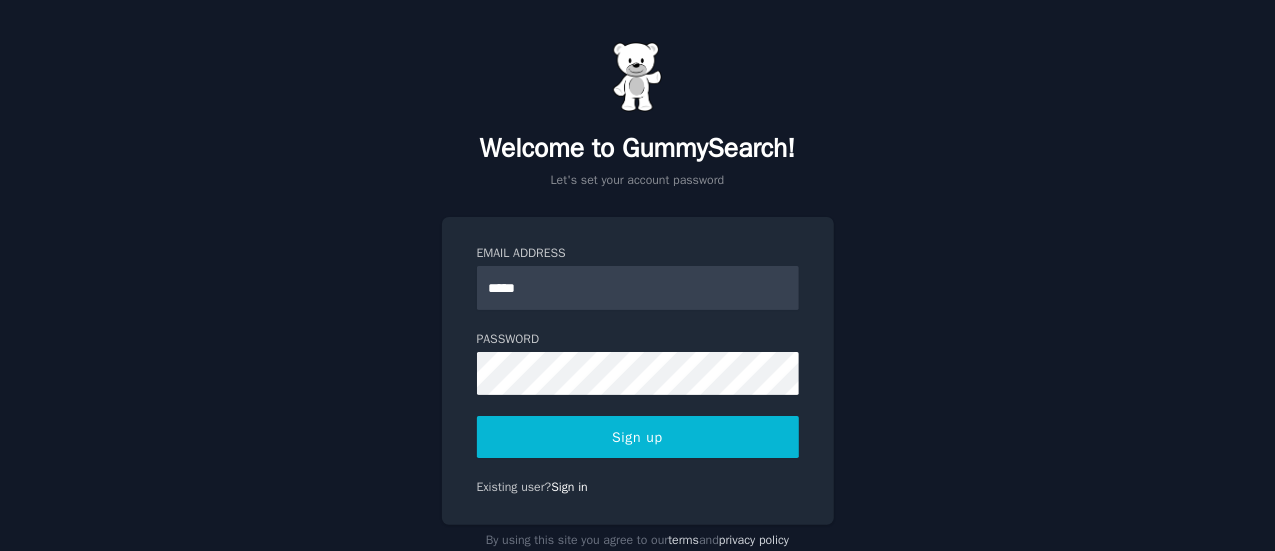type on "**********" 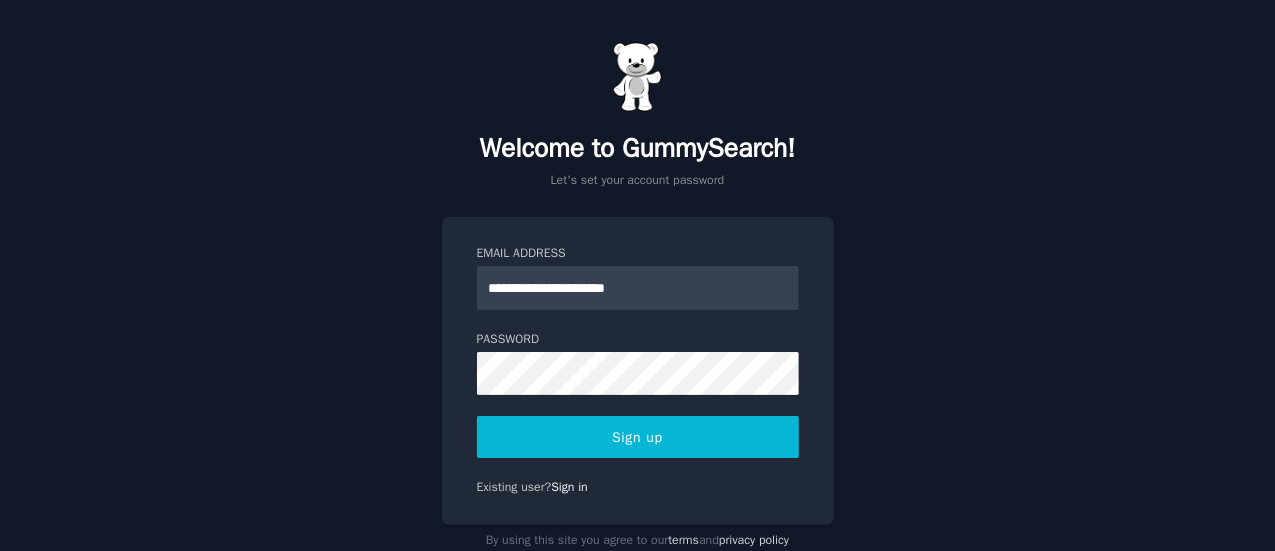 click on "Sign up" at bounding box center (638, 437) 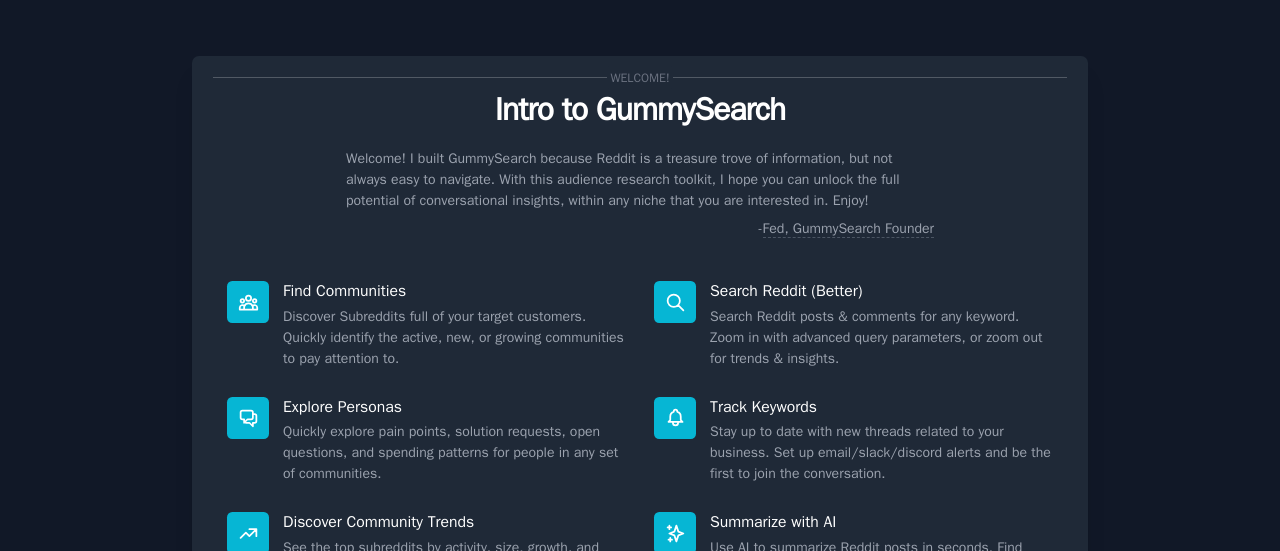scroll, scrollTop: 0, scrollLeft: 0, axis: both 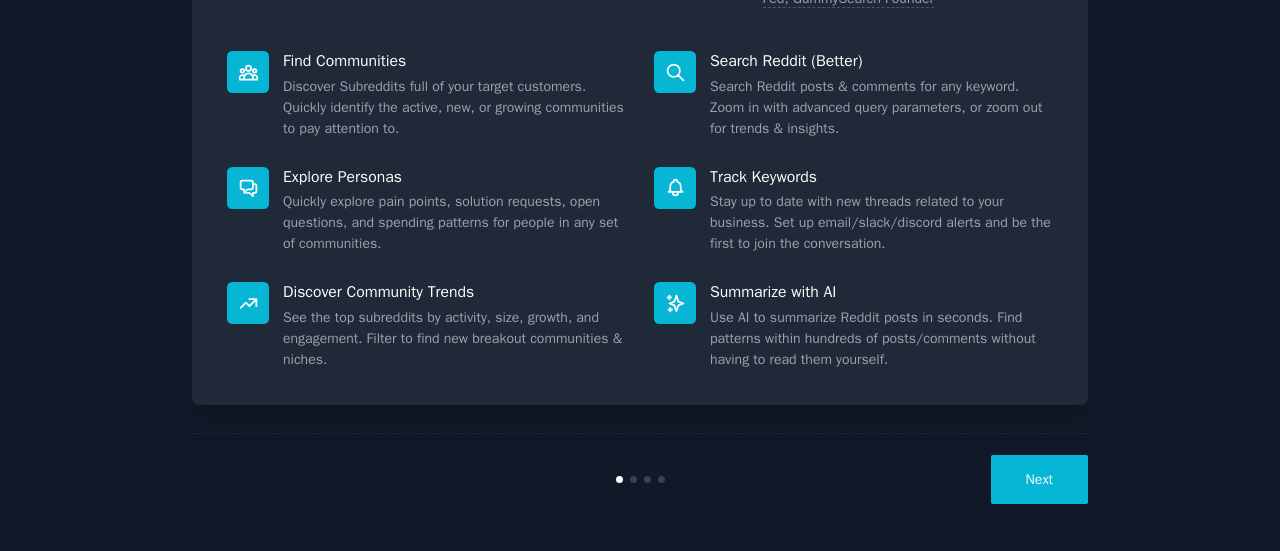 click on "Next" at bounding box center [1039, 479] 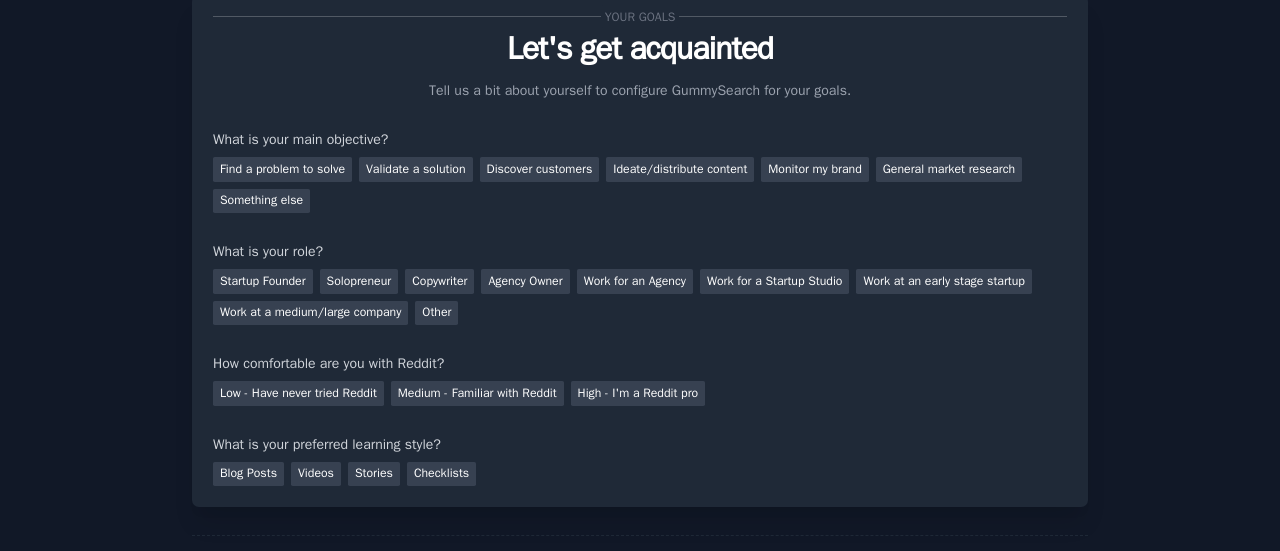 scroll, scrollTop: 69, scrollLeft: 0, axis: vertical 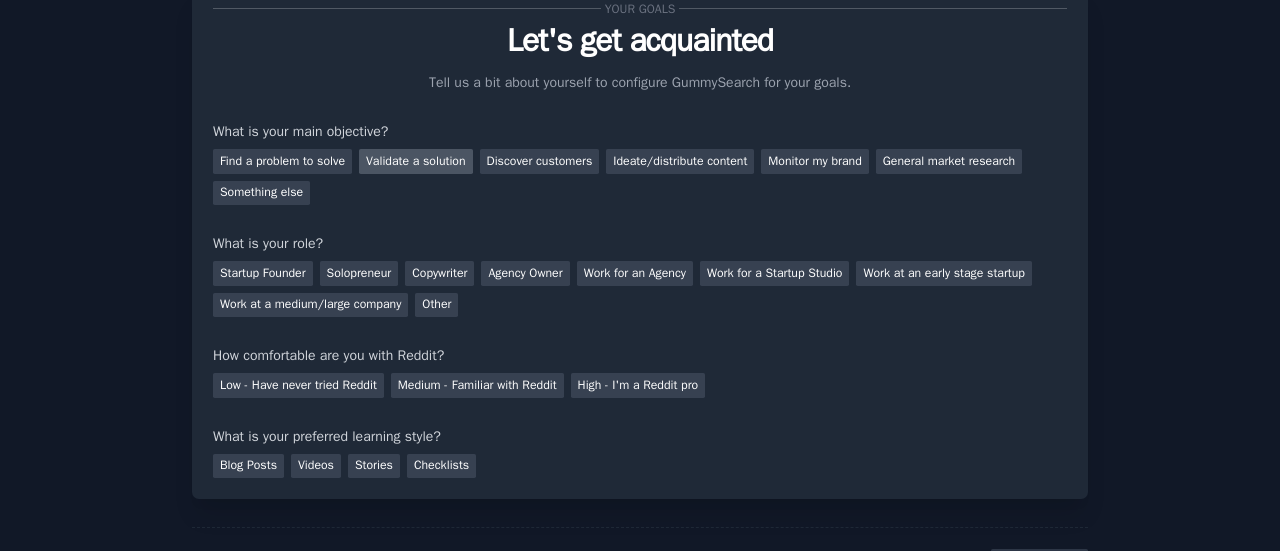 click on "Validate a solution" at bounding box center [416, 161] 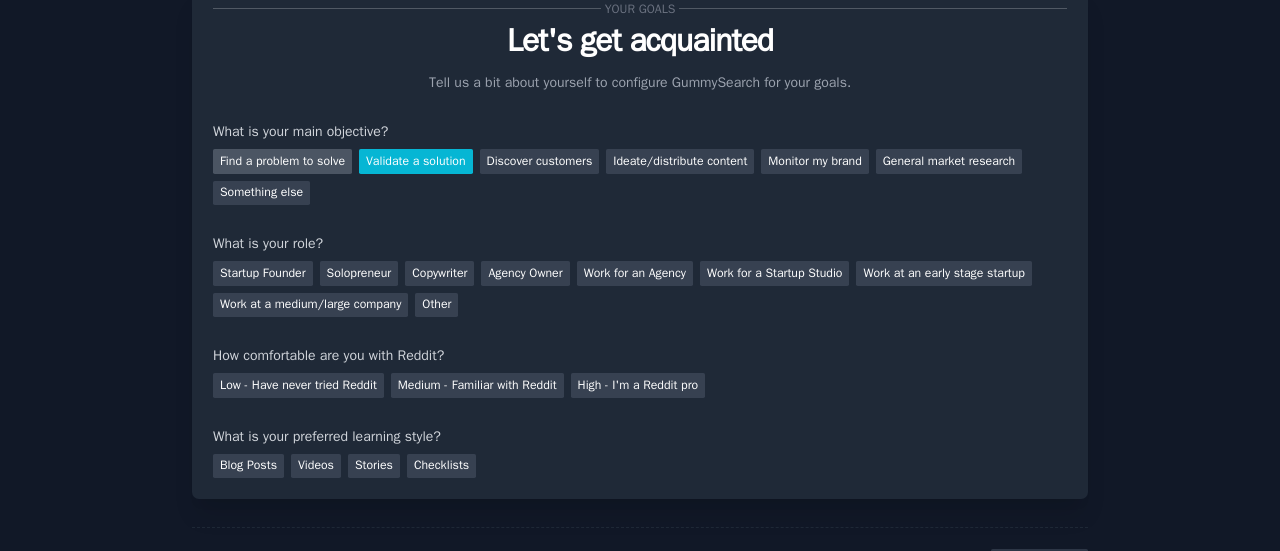 click on "Find a problem to solve" at bounding box center (282, 161) 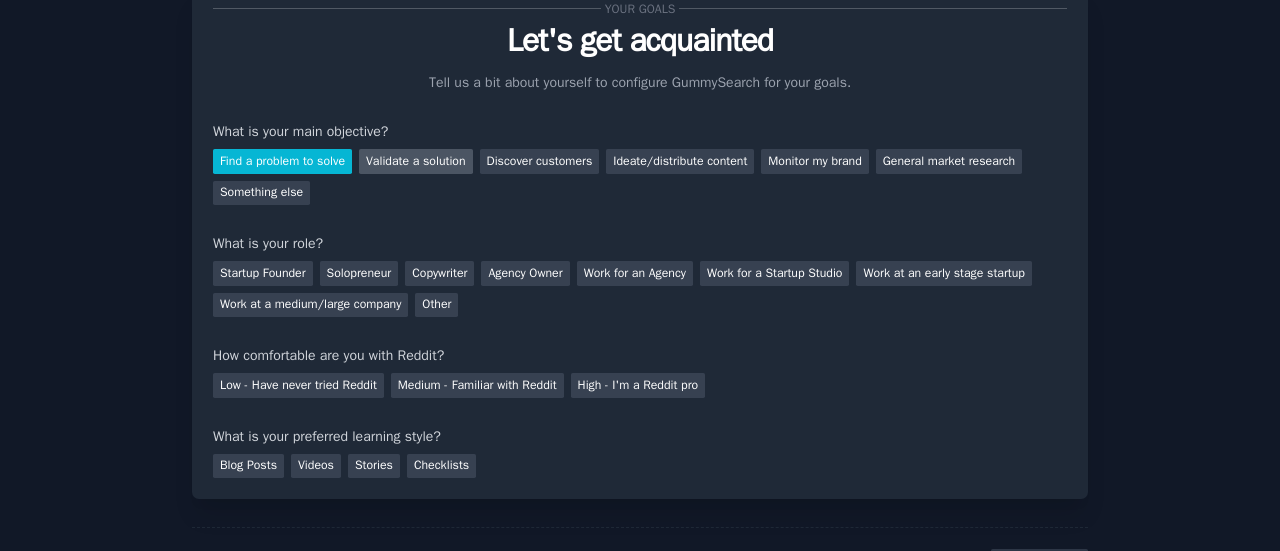 click on "Validate a solution" at bounding box center (416, 161) 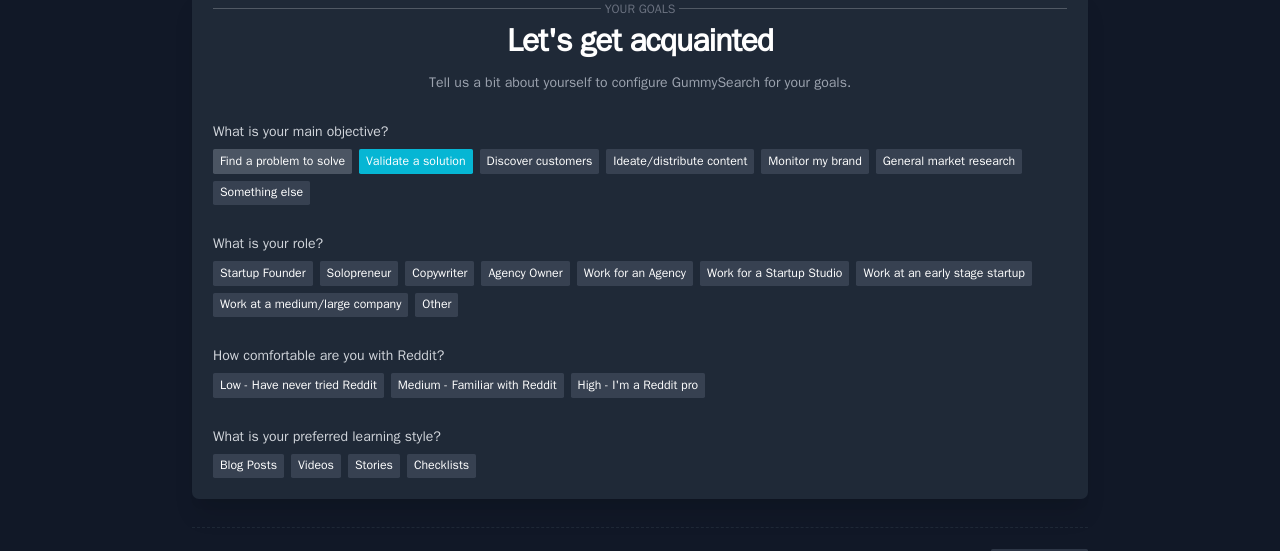 click on "Find a problem to solve" at bounding box center [282, 161] 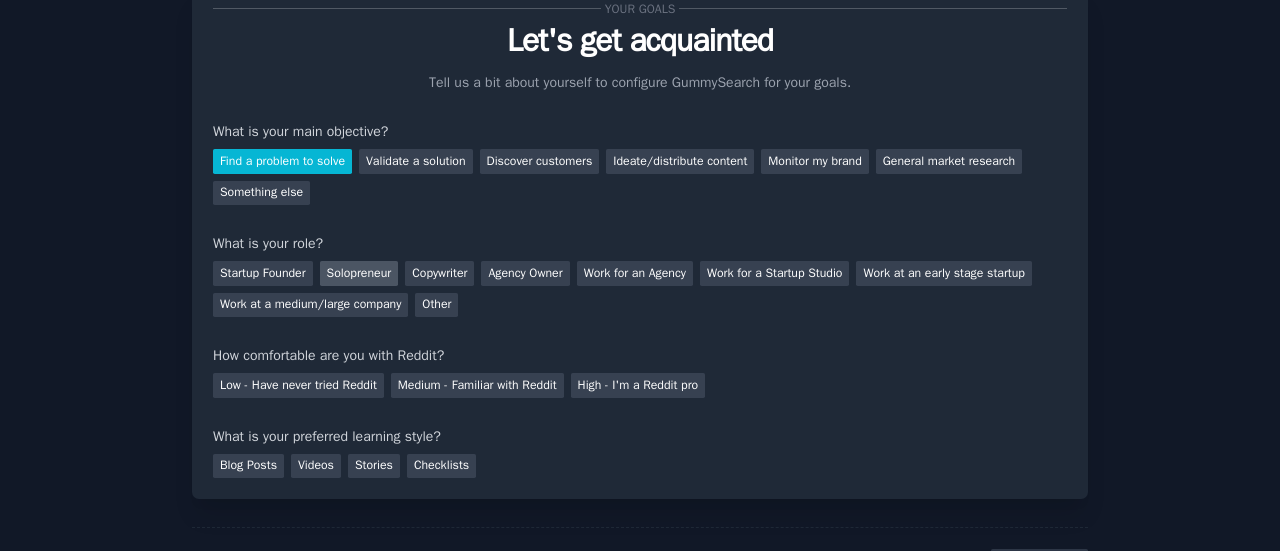click on "Solopreneur" at bounding box center (359, 273) 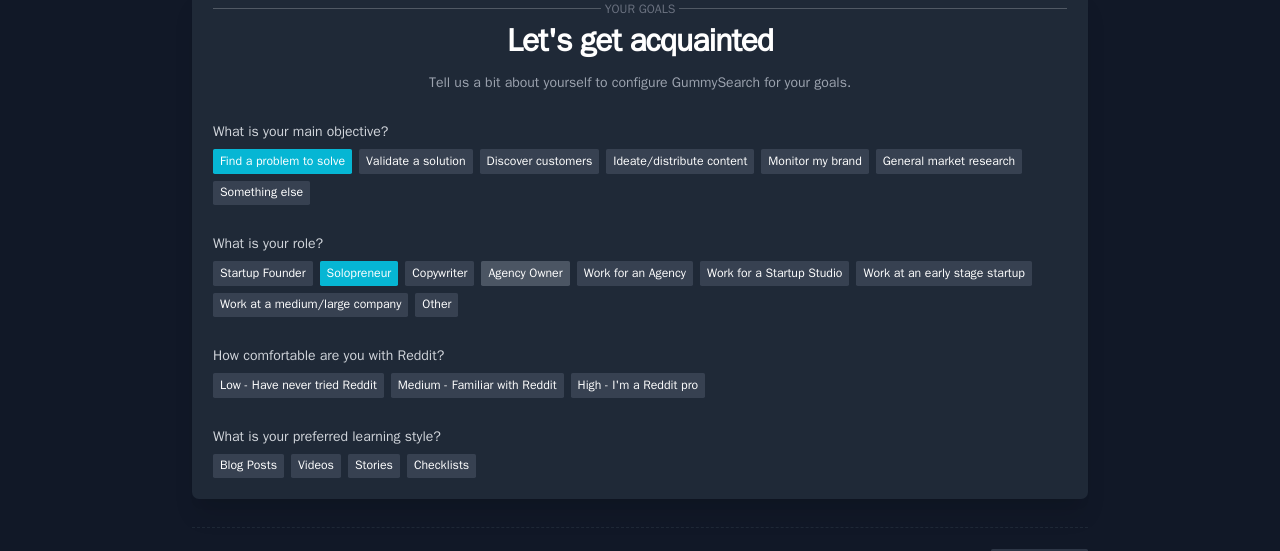 click on "Agency Owner" at bounding box center (525, 273) 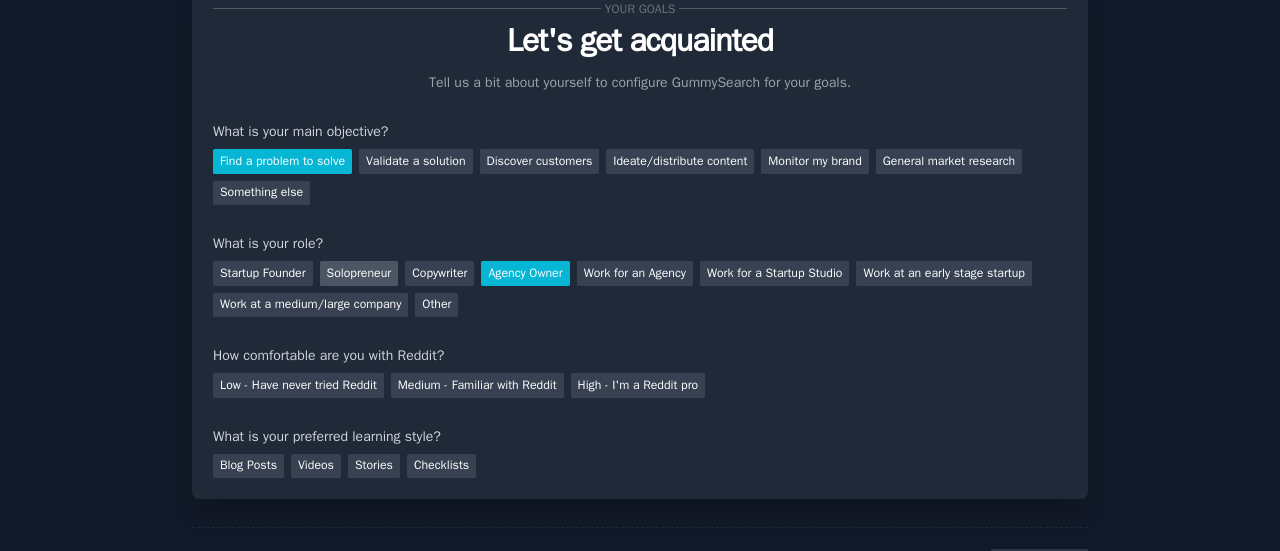 click on "Solopreneur" at bounding box center [359, 273] 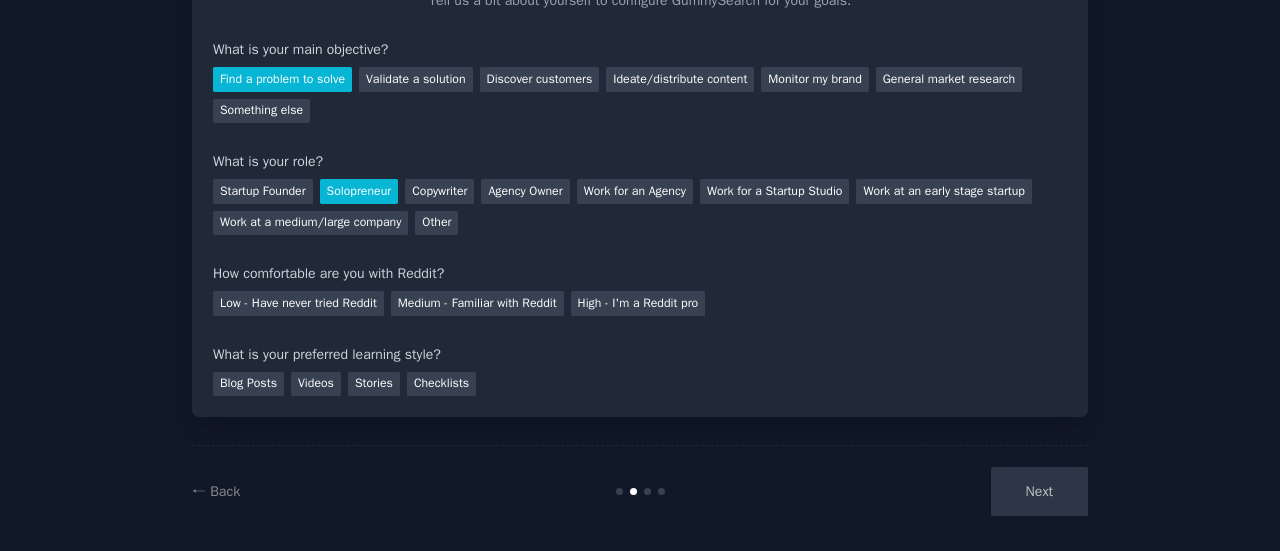 scroll, scrollTop: 164, scrollLeft: 0, axis: vertical 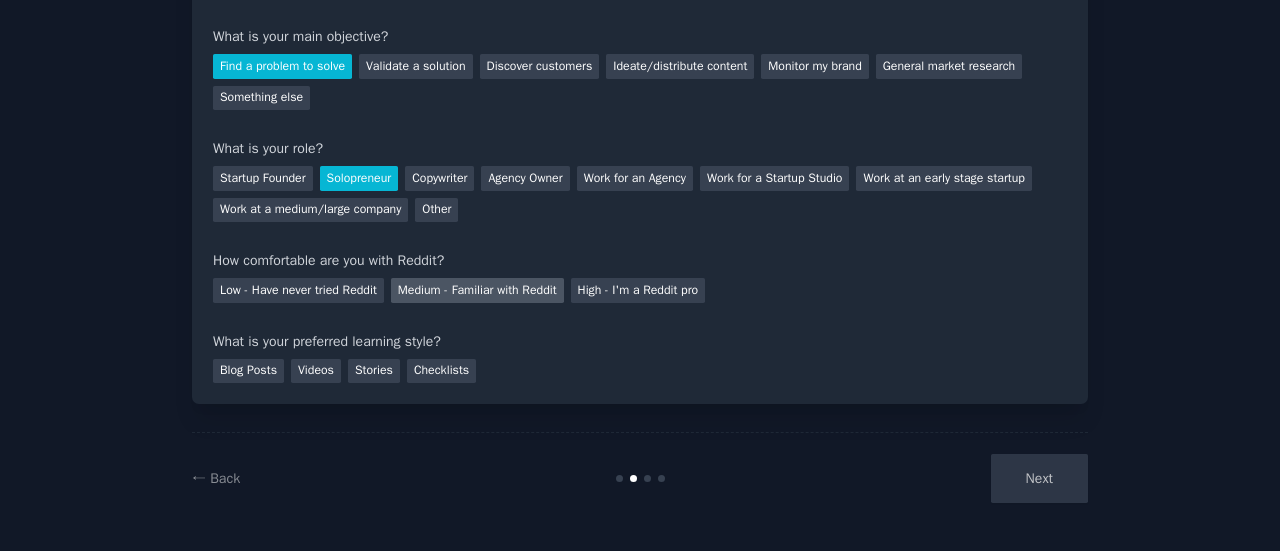 click on "Medium - Familiar with Reddit" at bounding box center [477, 290] 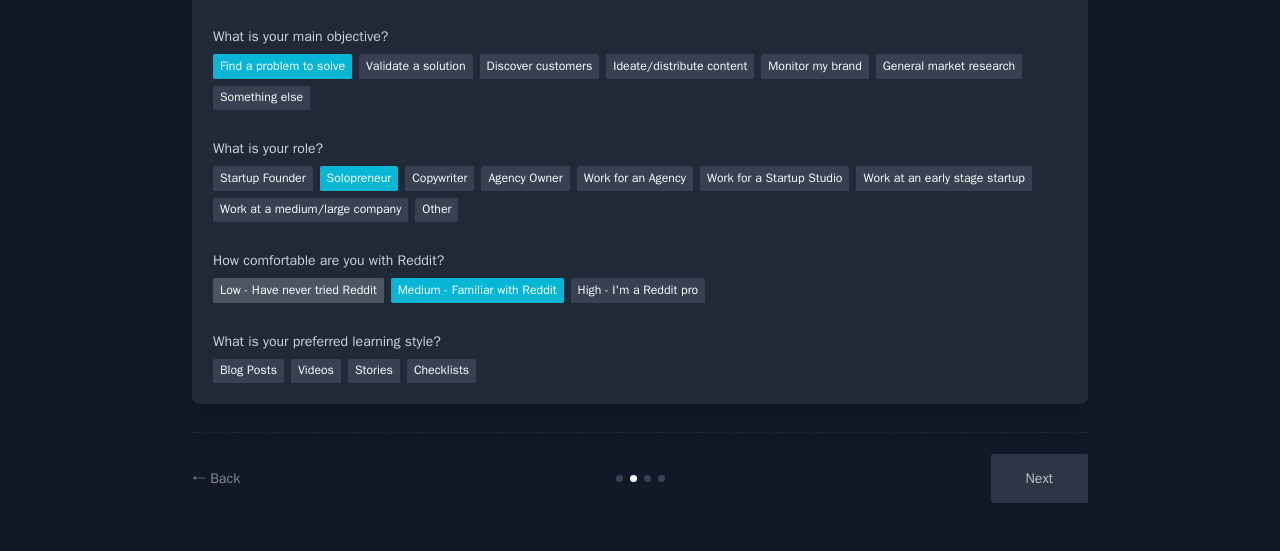 click on "Low - Have never tried Reddit" at bounding box center [298, 290] 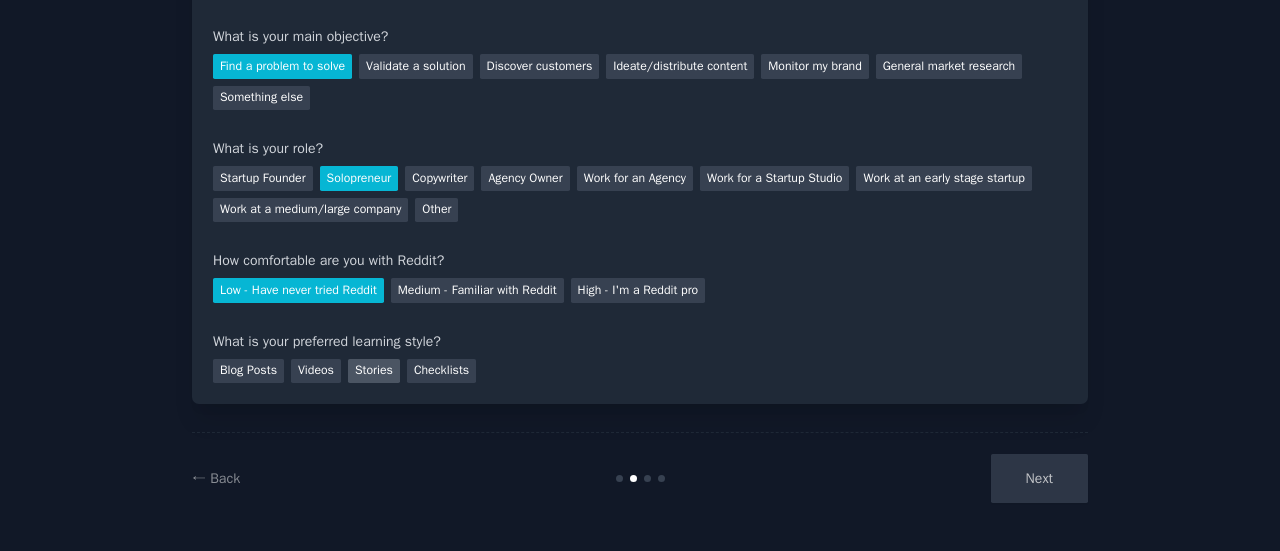 click on "Stories" at bounding box center [374, 371] 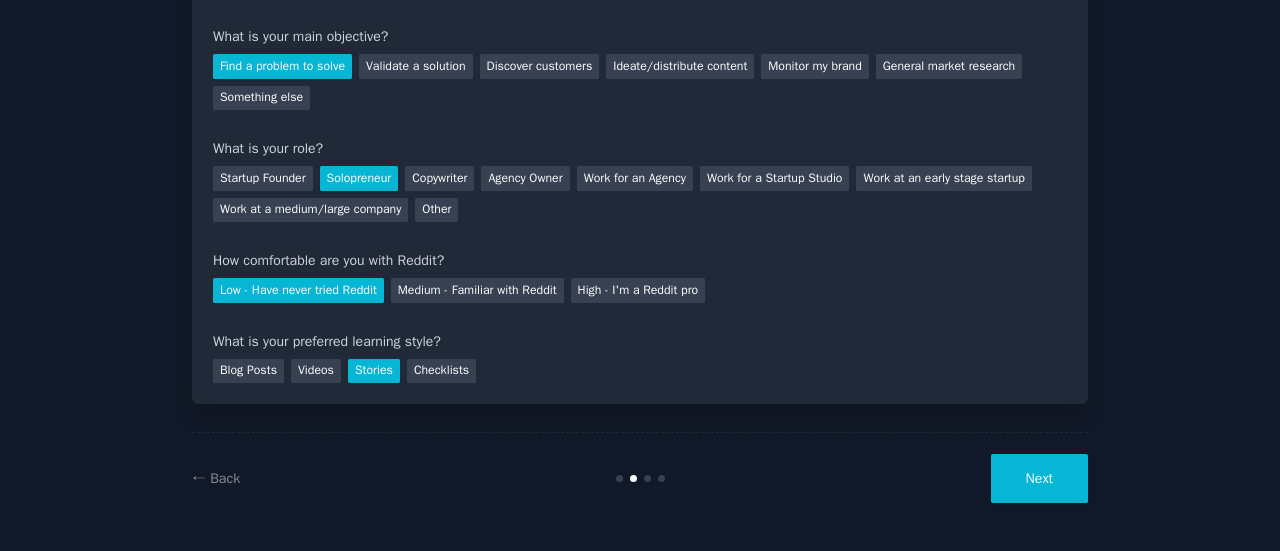 click on "Next" at bounding box center [1039, 478] 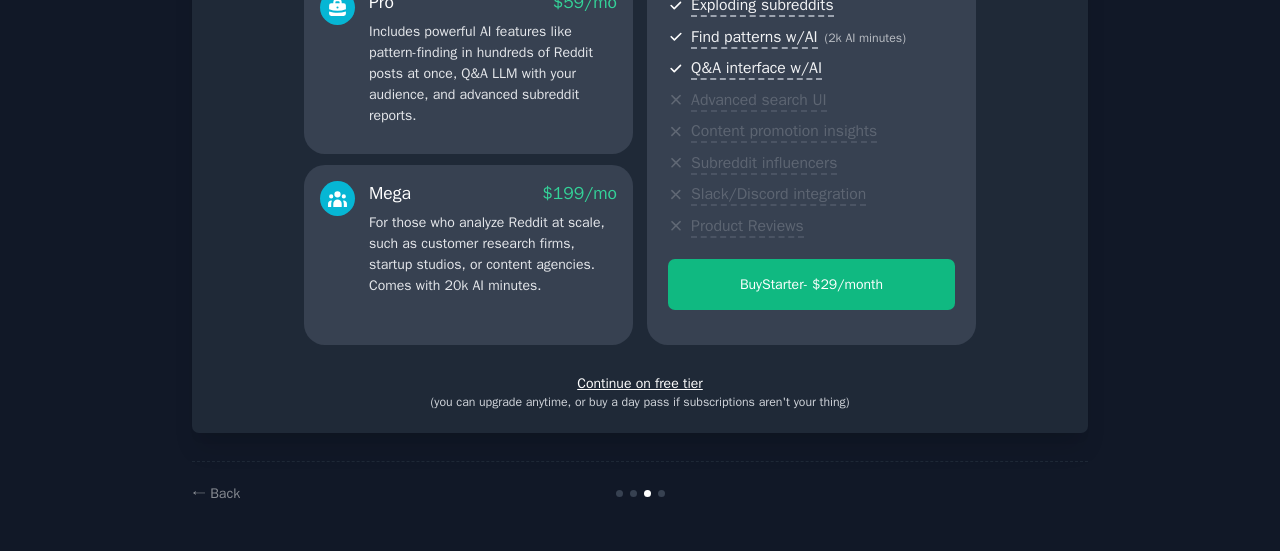 scroll, scrollTop: 394, scrollLeft: 0, axis: vertical 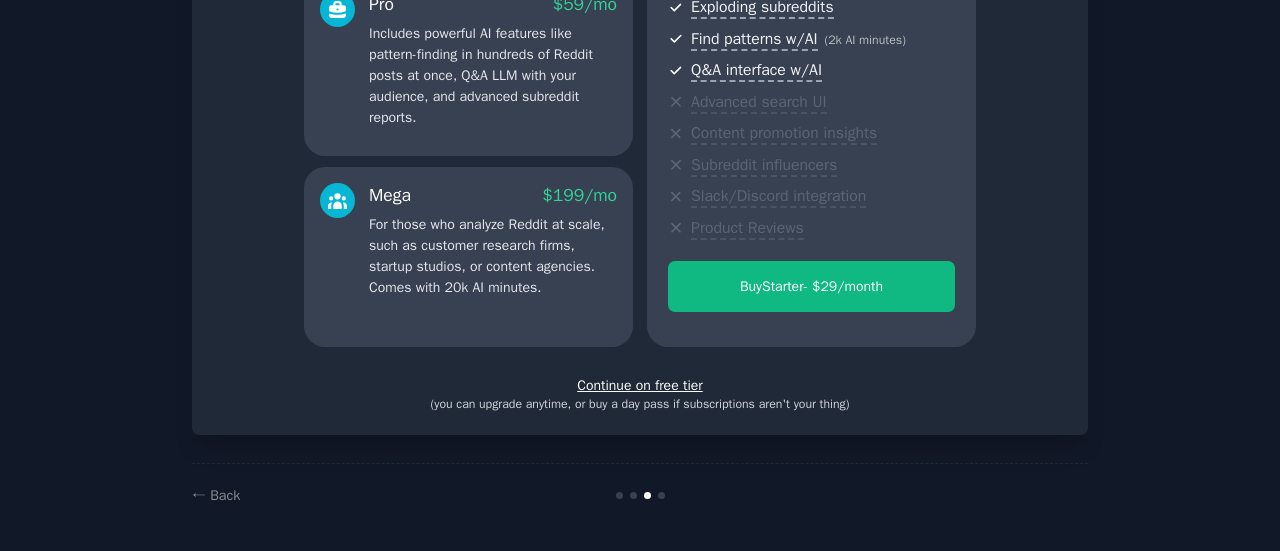 click on "Continue on free tier" at bounding box center [640, 385] 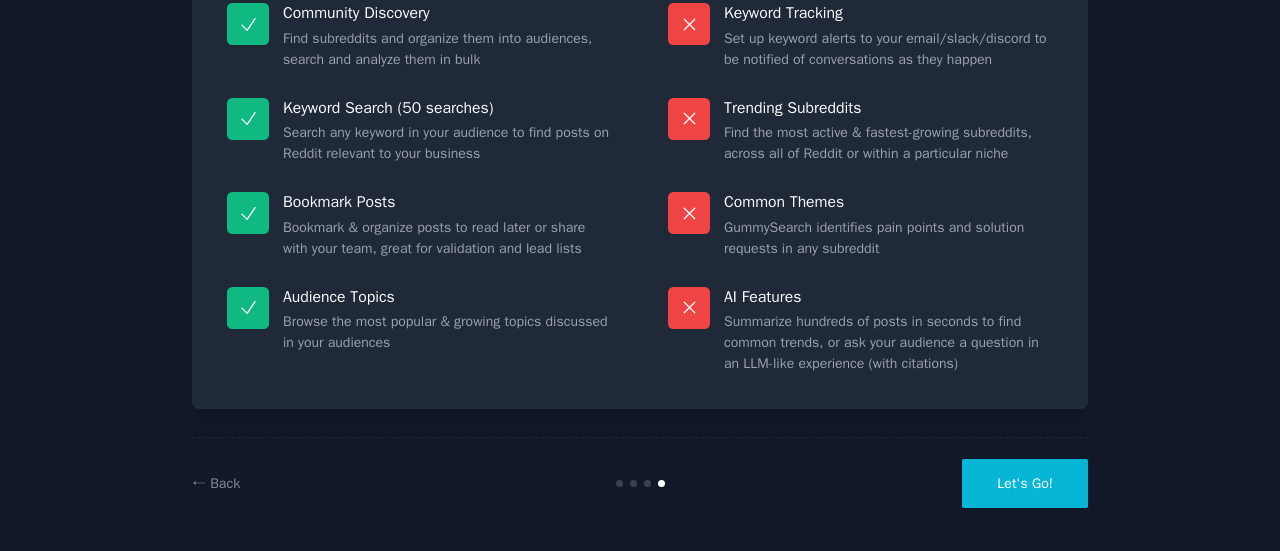 scroll, scrollTop: 227, scrollLeft: 0, axis: vertical 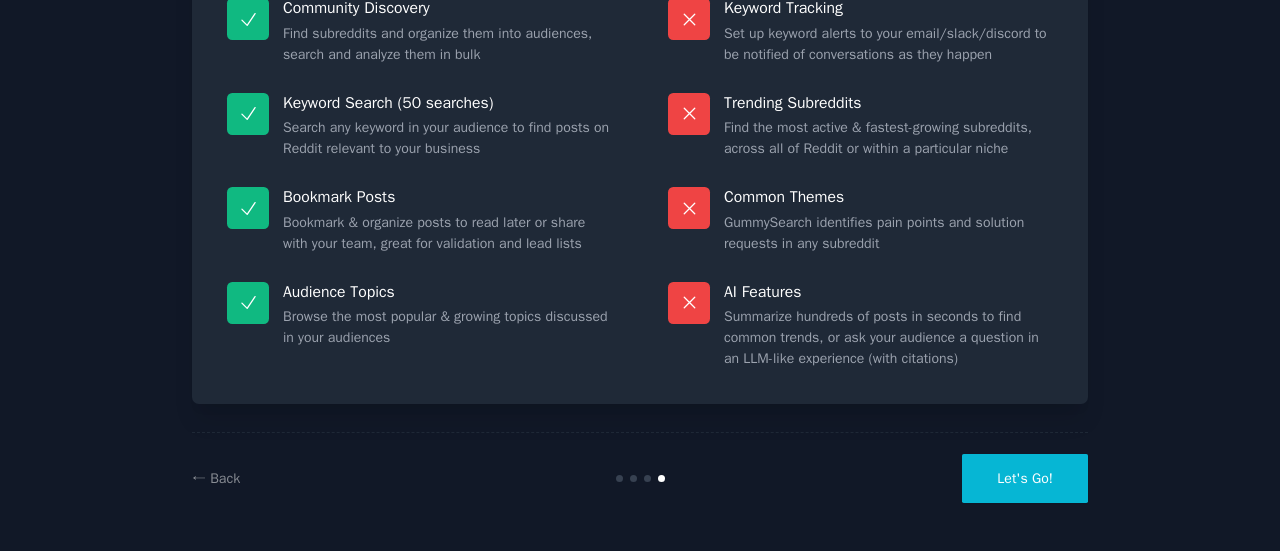 click on "Let's Go!" at bounding box center [1025, 478] 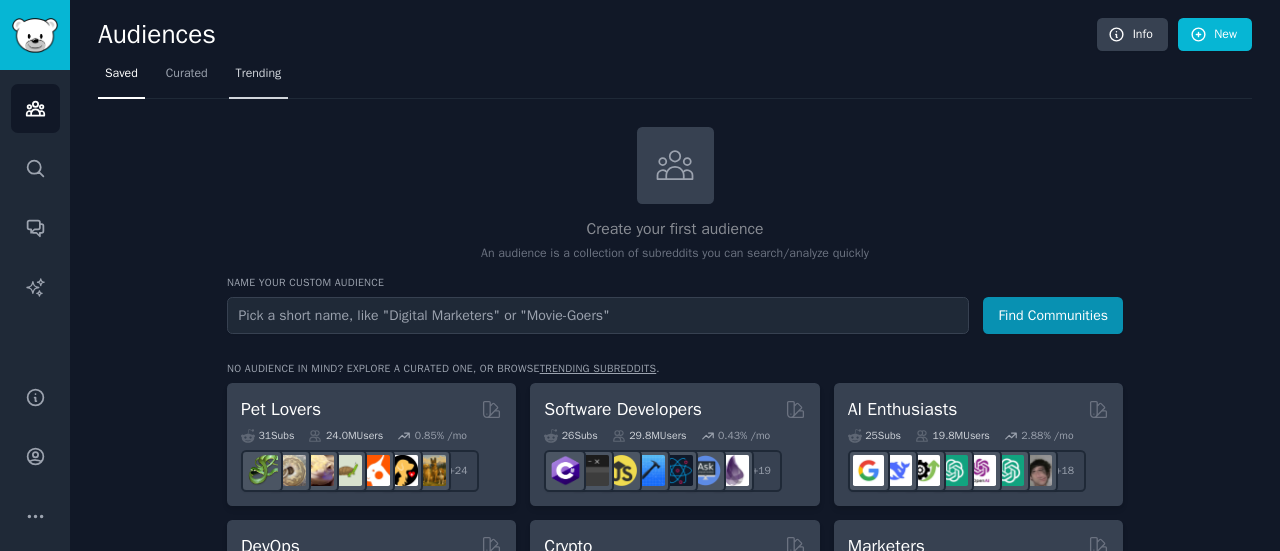 click on "Trending" at bounding box center [259, 74] 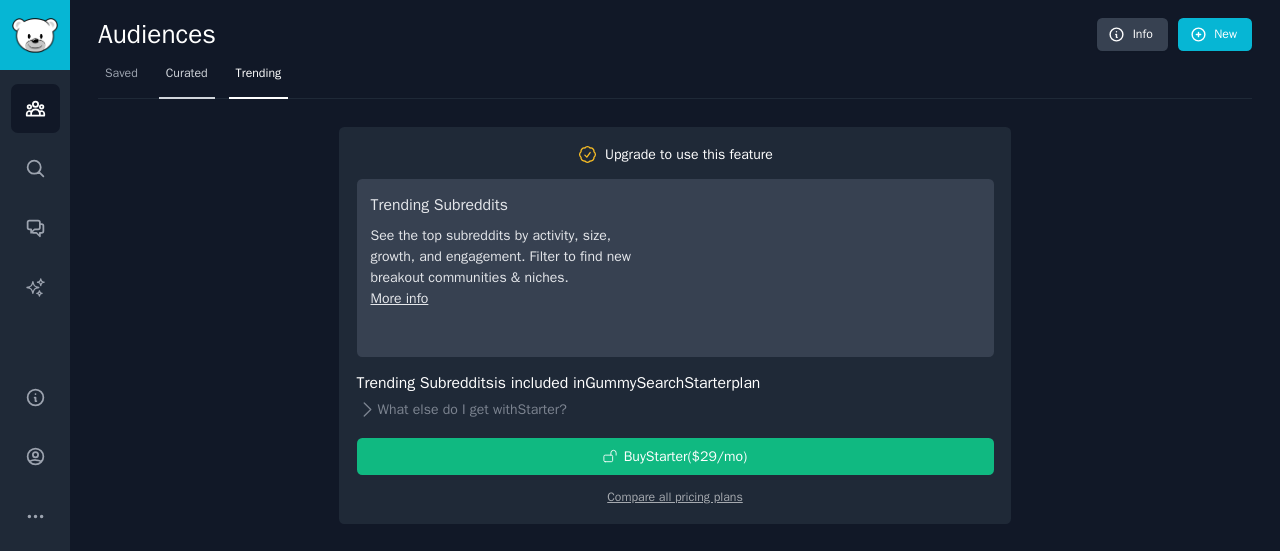 click on "Curated" at bounding box center [187, 74] 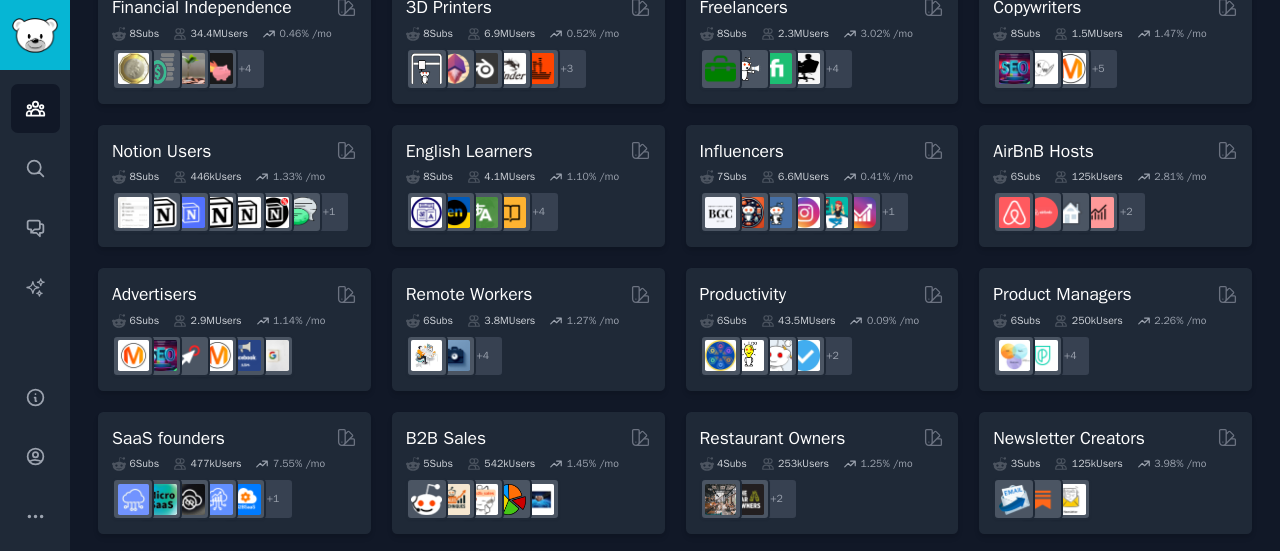 scroll, scrollTop: 1048, scrollLeft: 0, axis: vertical 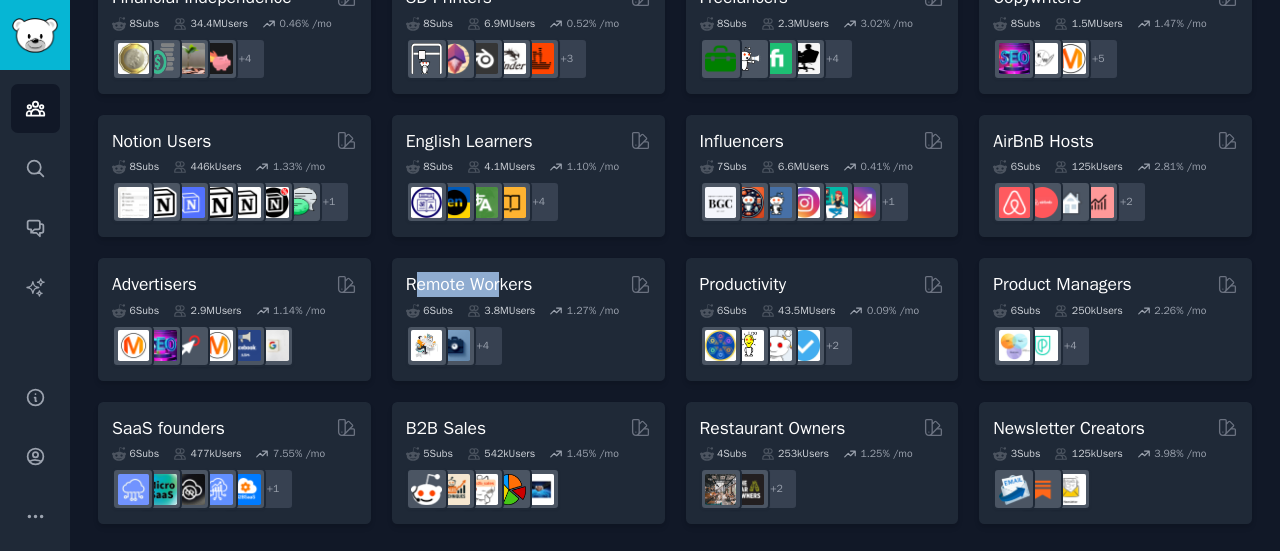 drag, startPoint x: 419, startPoint y: 273, endPoint x: 506, endPoint y: 286, distance: 87.965904 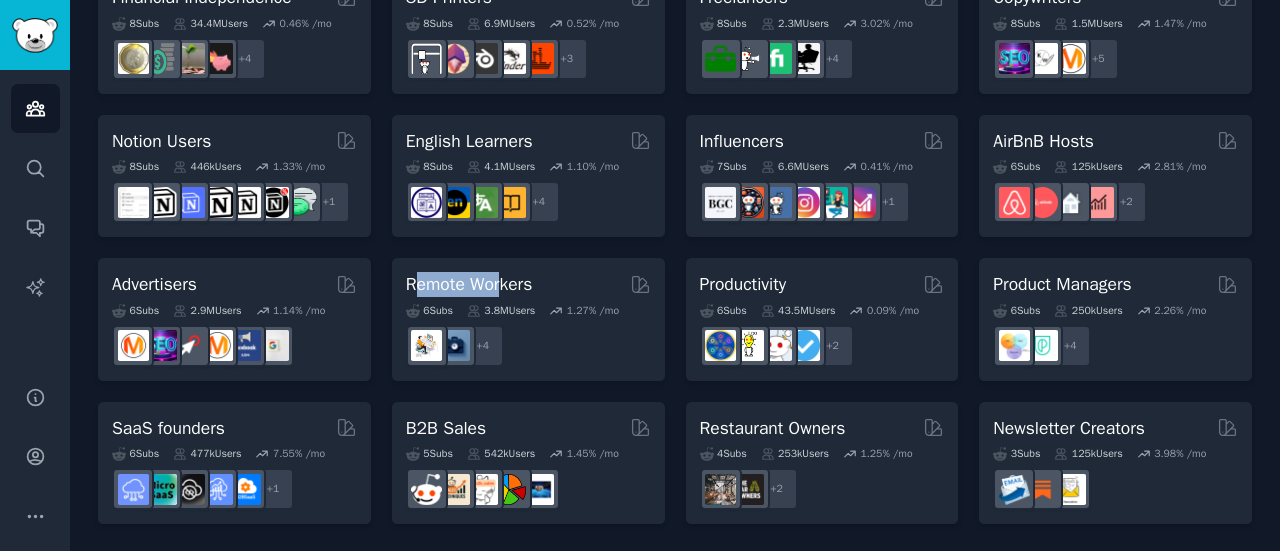 click on "Remote Workers" at bounding box center [469, 284] 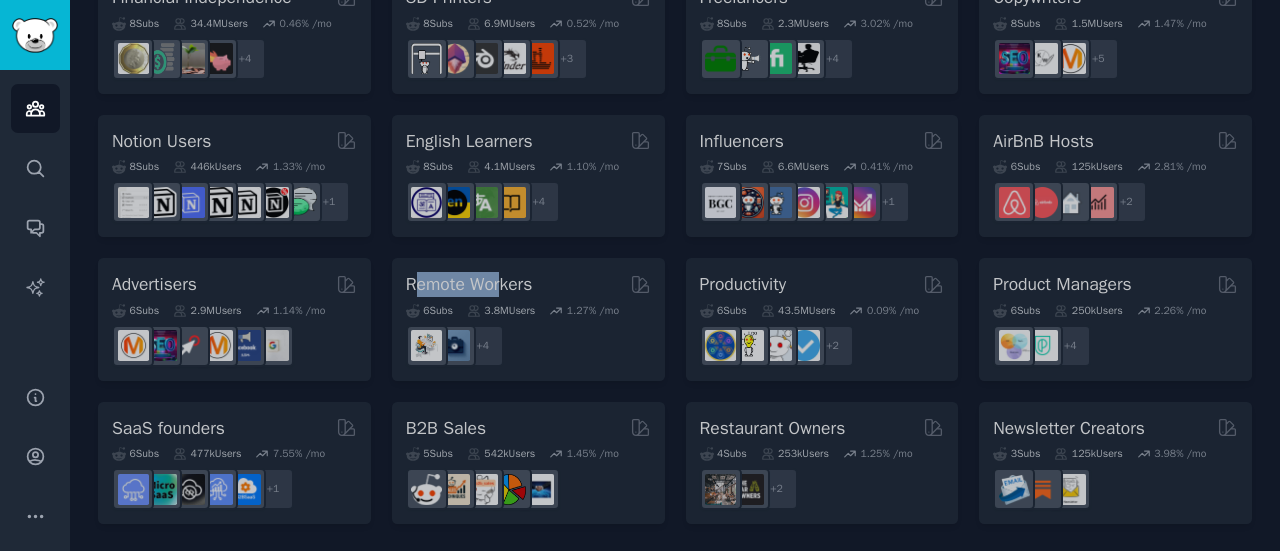 click on "Pet Lovers 31  Sub s 24.0M  Users 0.85 % /mo r/PetAdvice + 24 Software Developers 26  Sub s 29.8M  Users 0.43 % /mo + 19 AI Enthusiasts 25  Sub s 19.8M  Users 2.88 % /mo + 18 DevOps 21  Sub s 1.6M  Users 1.70 % /mo + 14 Crypto Curated by GummySearch 19  Sub s 19.0M  Users 0.23 % /mo r/CryptoNews + 12 Marketers 18  Sub s 6.4M  Users 1.21 % /mo + 11 Startup Founders 16  Sub s 13.5M  Users 1.31 % /mo + 9 Generative AI 16  Sub s 19.9M  Users 1.66 % /mo + 9 AI Developers 15  Sub s 3.9M  Users 2.47 % /mo + 8 Stock Investors 15  Sub s 28.3M  Users 0.51 % /mo + 8 Video Editors 15  Sub s 2.3M  Users 1.51 % /mo + 8 Designers 13  Sub s 9.7M  Users 0.27 % /mo + 6 Data Scientists 13  Sub s 7.6M  Users 0.59 % /mo + 6 Fitness Enthusiasts 12  Sub s 31.1M  Users 0.24 % /mo + 5 Gardeners 11  Sub s 13.5M  Users 1.95 % /mo + 4 Photographers 11  Sub s 10.7M  Users 0.53 % /mo + 4 Gaming 11  Sub s 52.9M  Users 0.37 % /mo + 4 NFT Collectors 10  Sub s 3.4M  Users -0.03 % /mo + 3 Ecommerce 10  Sub s 1.8M  Users 1.43 % /mo + 3 SEOs 10" at bounding box center (675, -183) 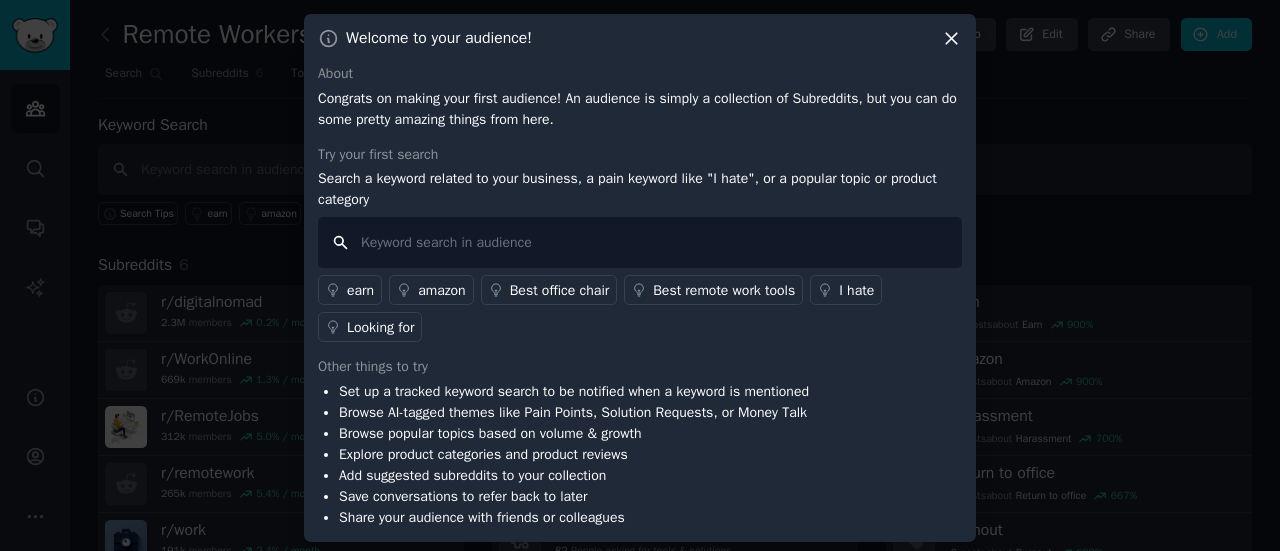 click at bounding box center (640, 242) 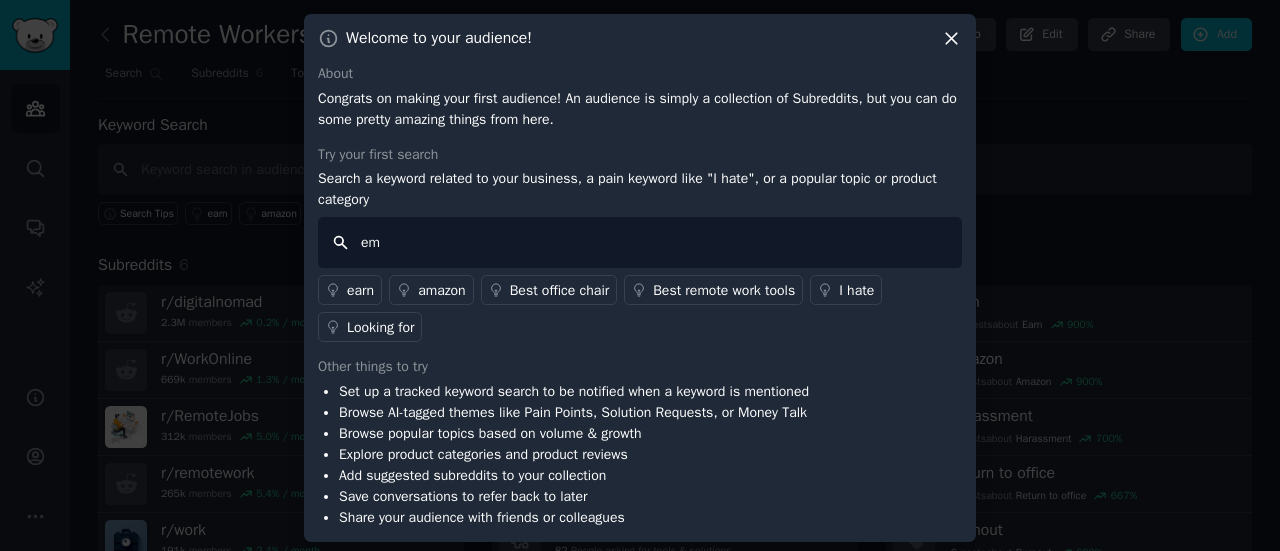 type on "e" 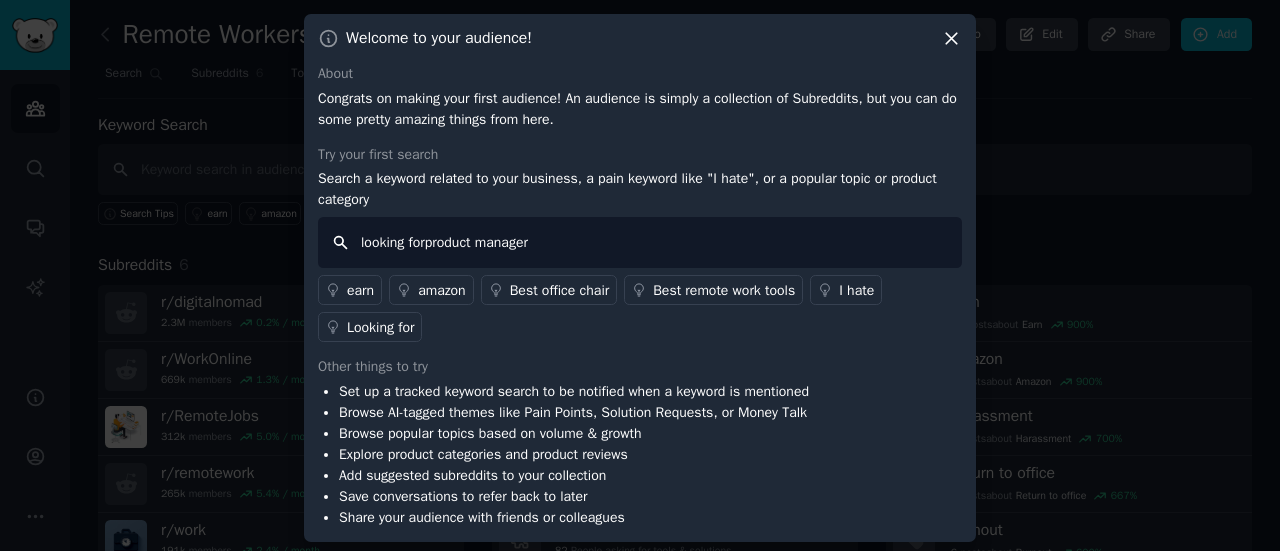 type on "looking for product manager" 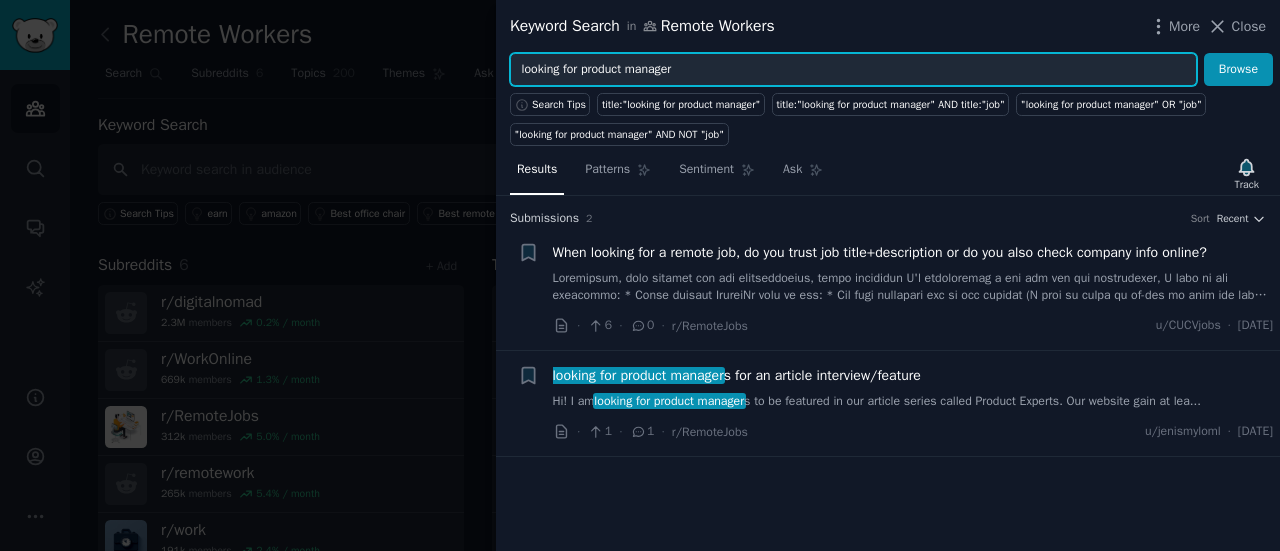 click on "looking for product manager" at bounding box center [853, 70] 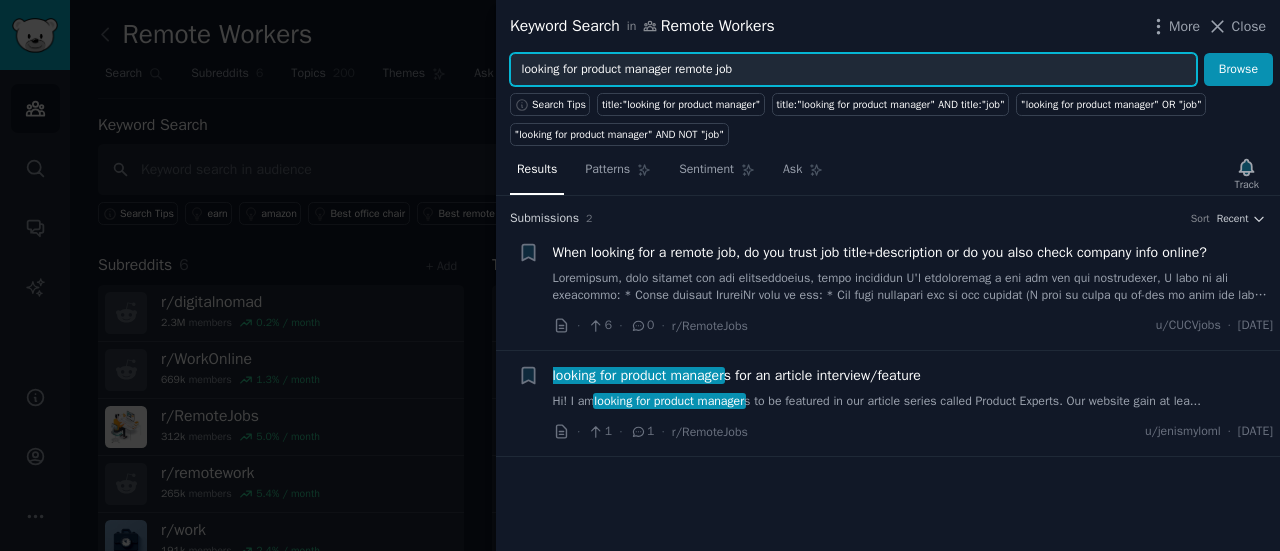 type on "looking for product manager remote job" 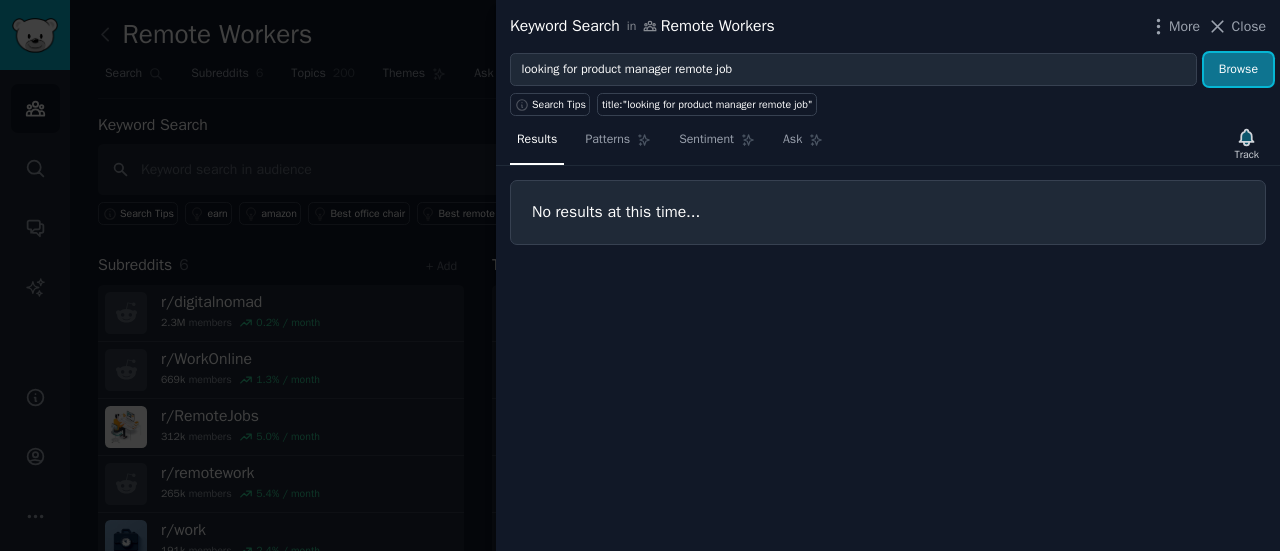 click on "Browse" at bounding box center [1238, 70] 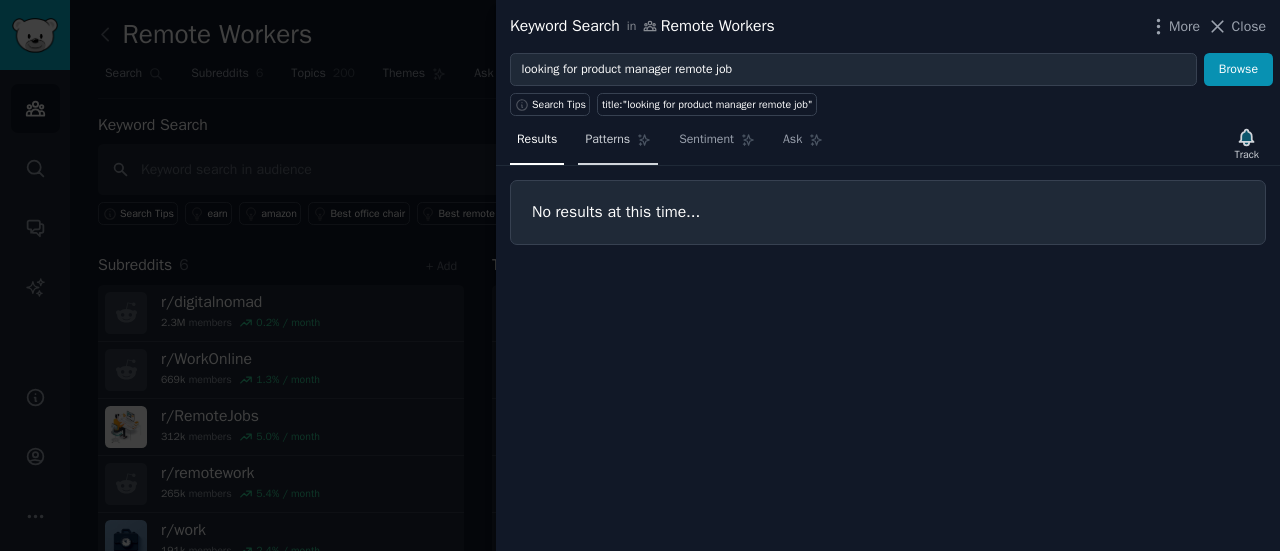 click on "Patterns" at bounding box center [607, 140] 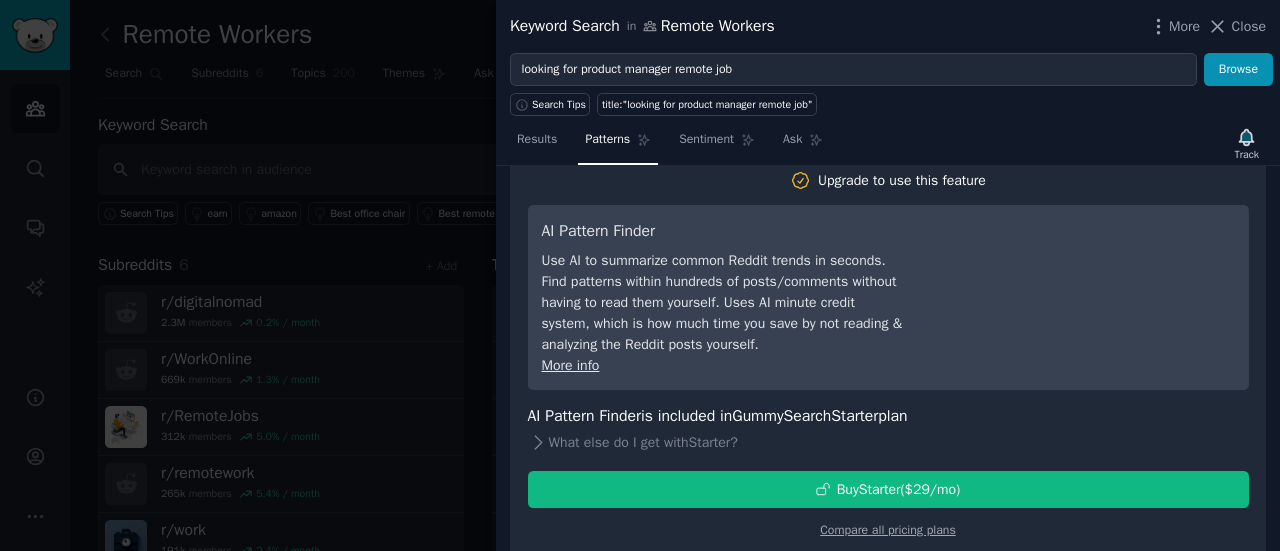 scroll, scrollTop: 0, scrollLeft: 0, axis: both 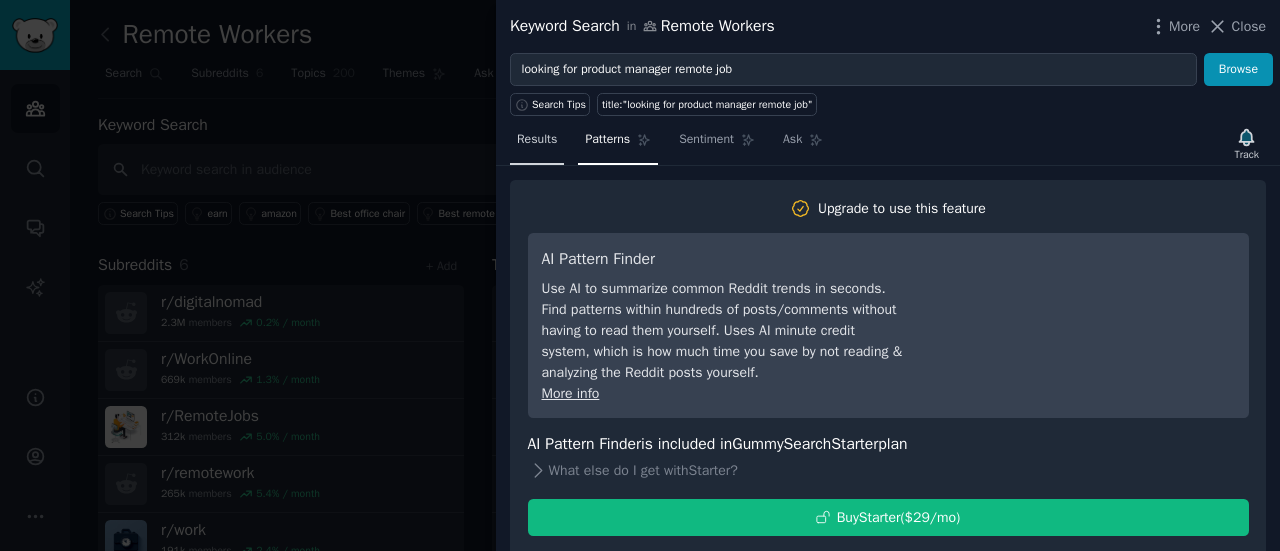 click on "Results" at bounding box center (537, 140) 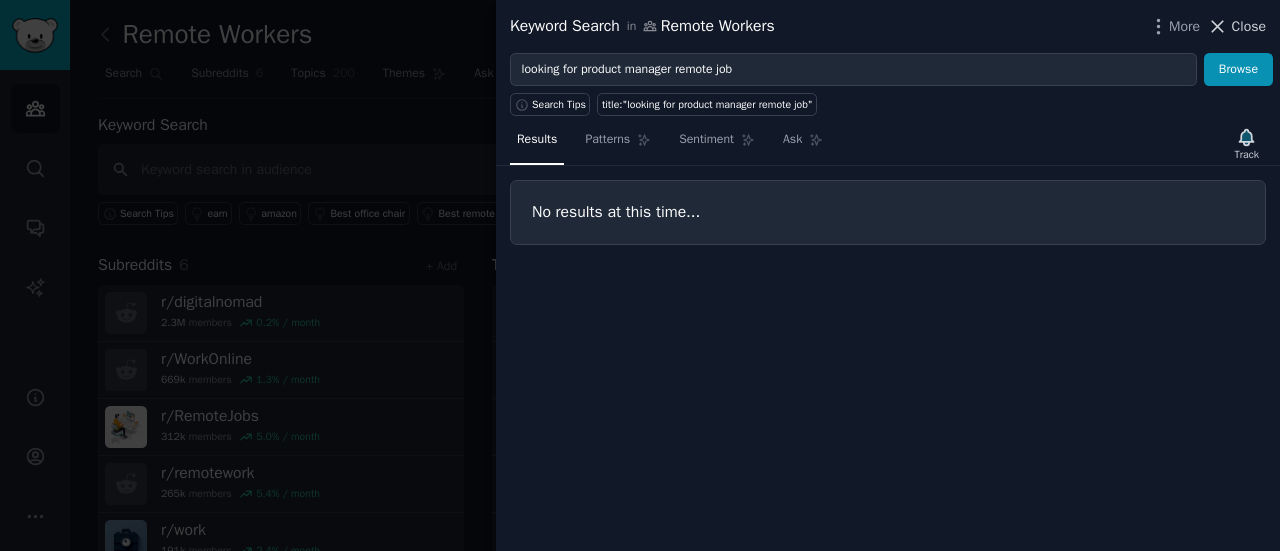 click 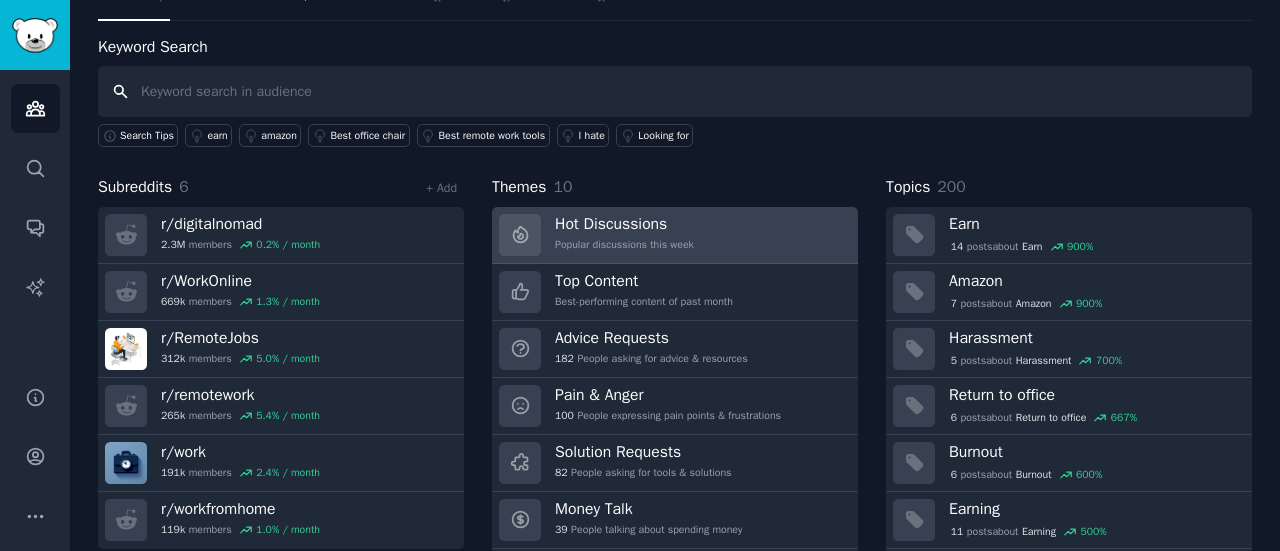 scroll, scrollTop: 0, scrollLeft: 0, axis: both 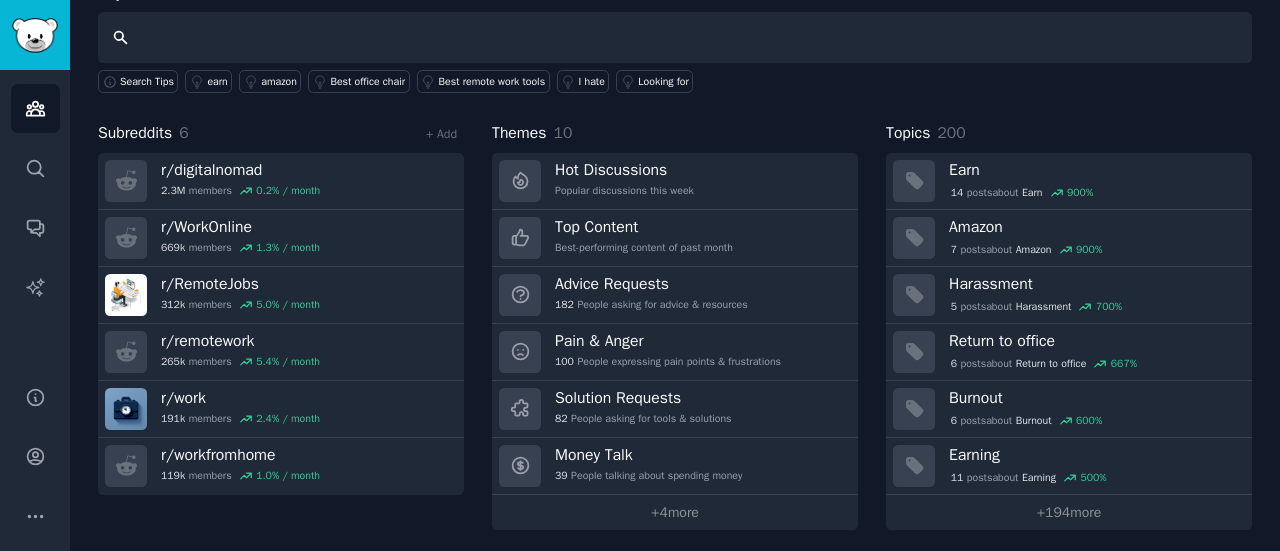 type 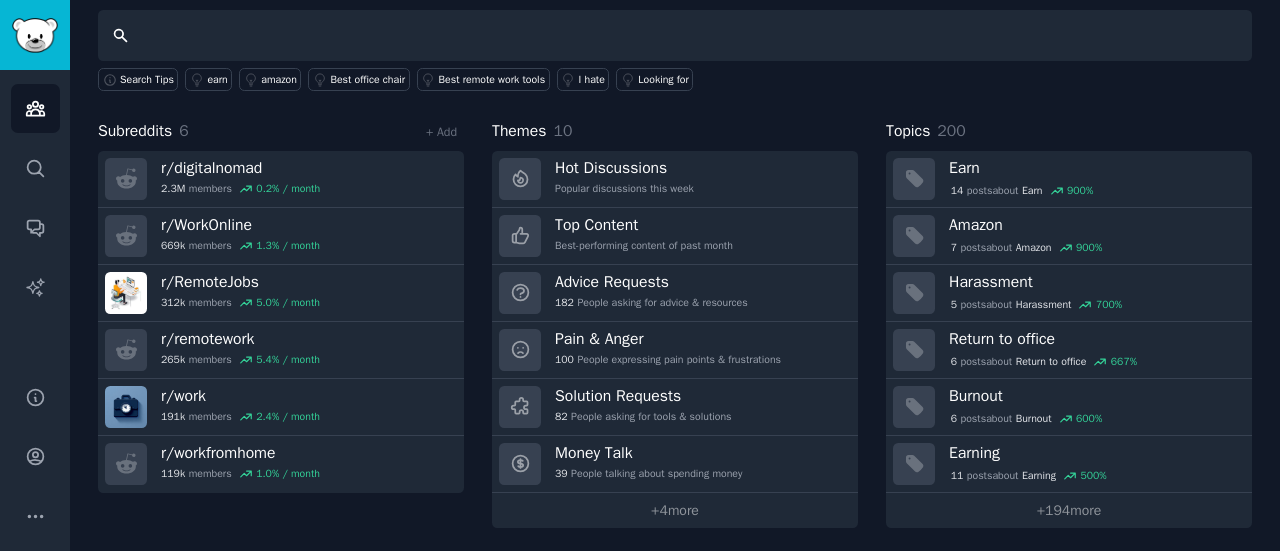 scroll, scrollTop: 0, scrollLeft: 0, axis: both 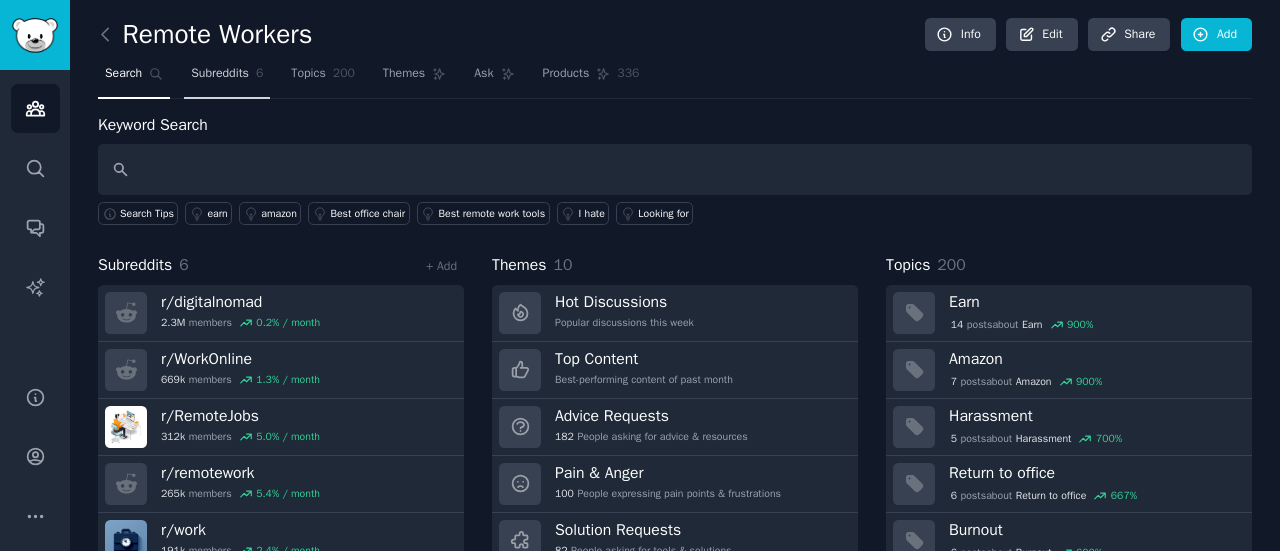 click on "Subreddits" at bounding box center (220, 74) 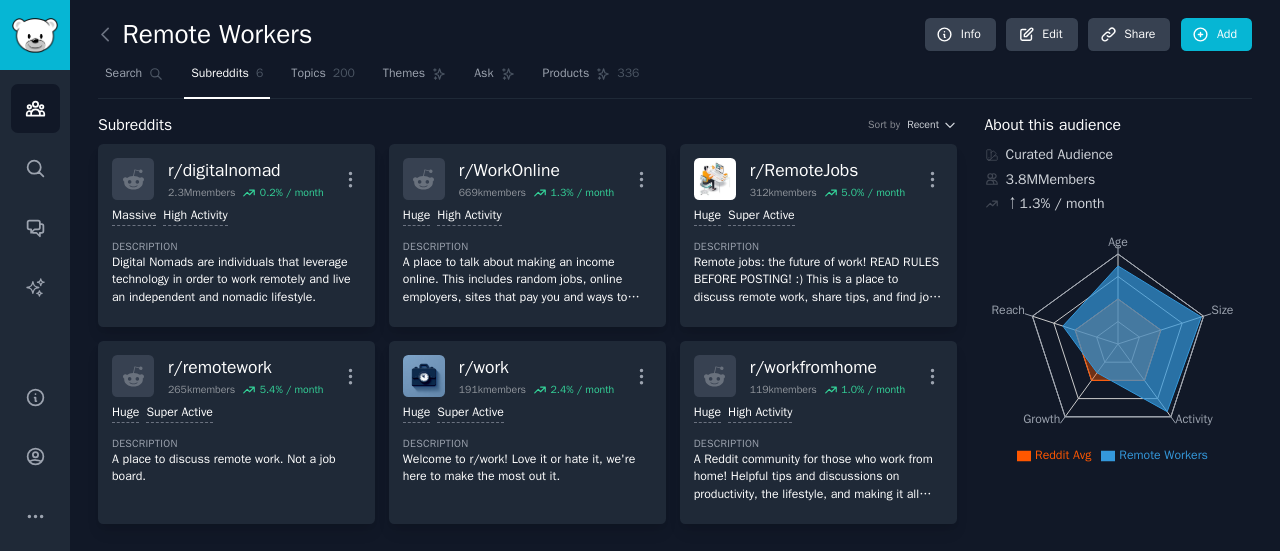 scroll, scrollTop: 482, scrollLeft: 0, axis: vertical 